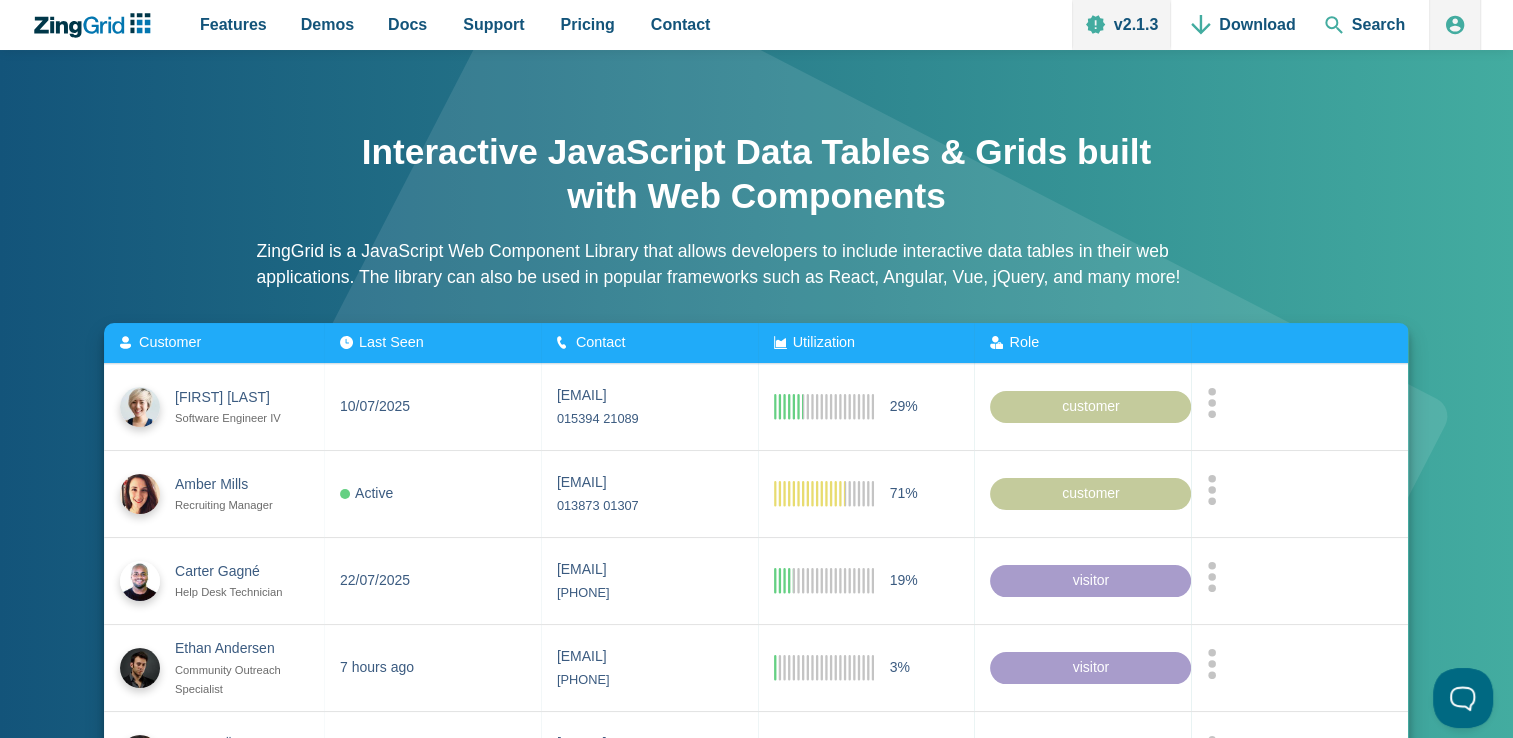 scroll, scrollTop: 0, scrollLeft: 0, axis: both 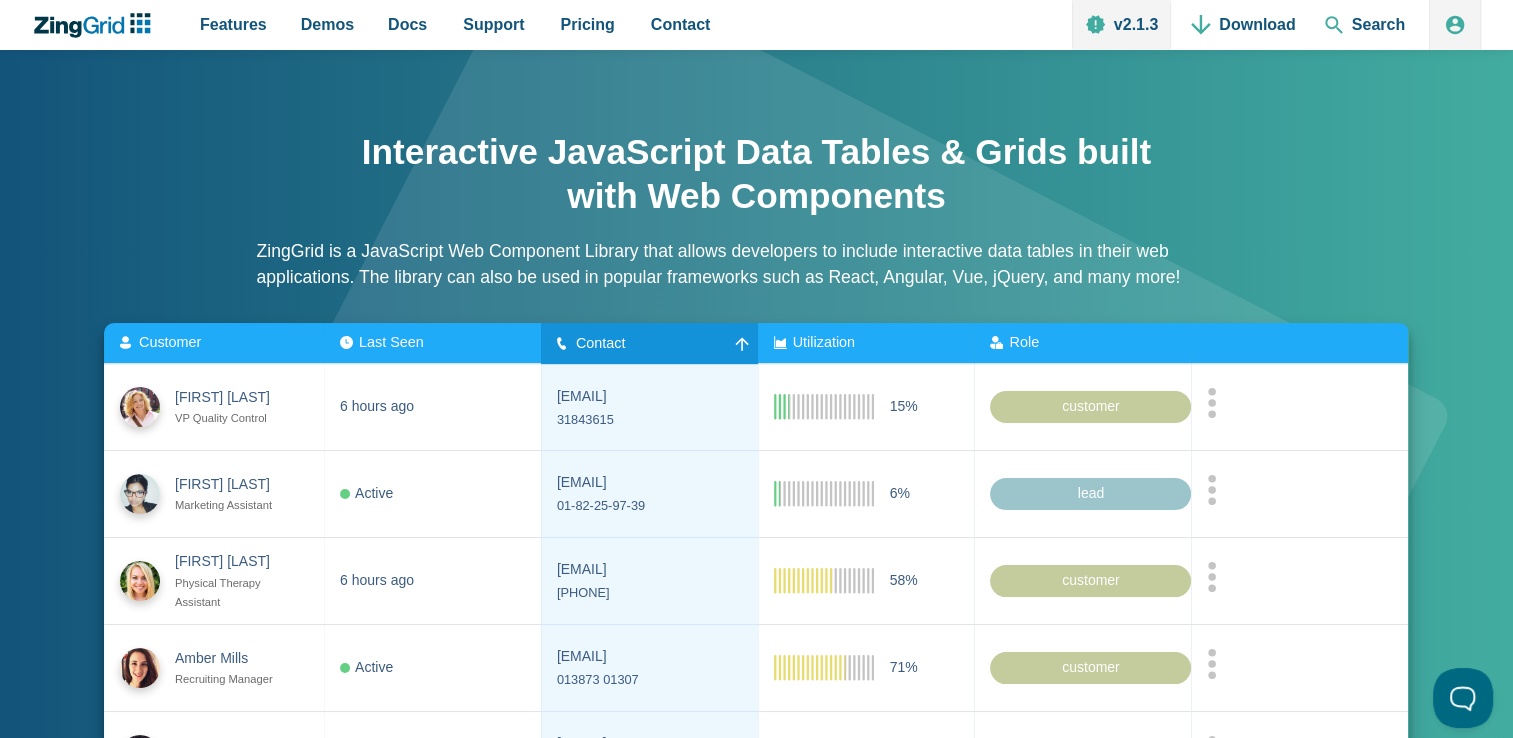 click on "Contact" at bounding box center [601, 342] 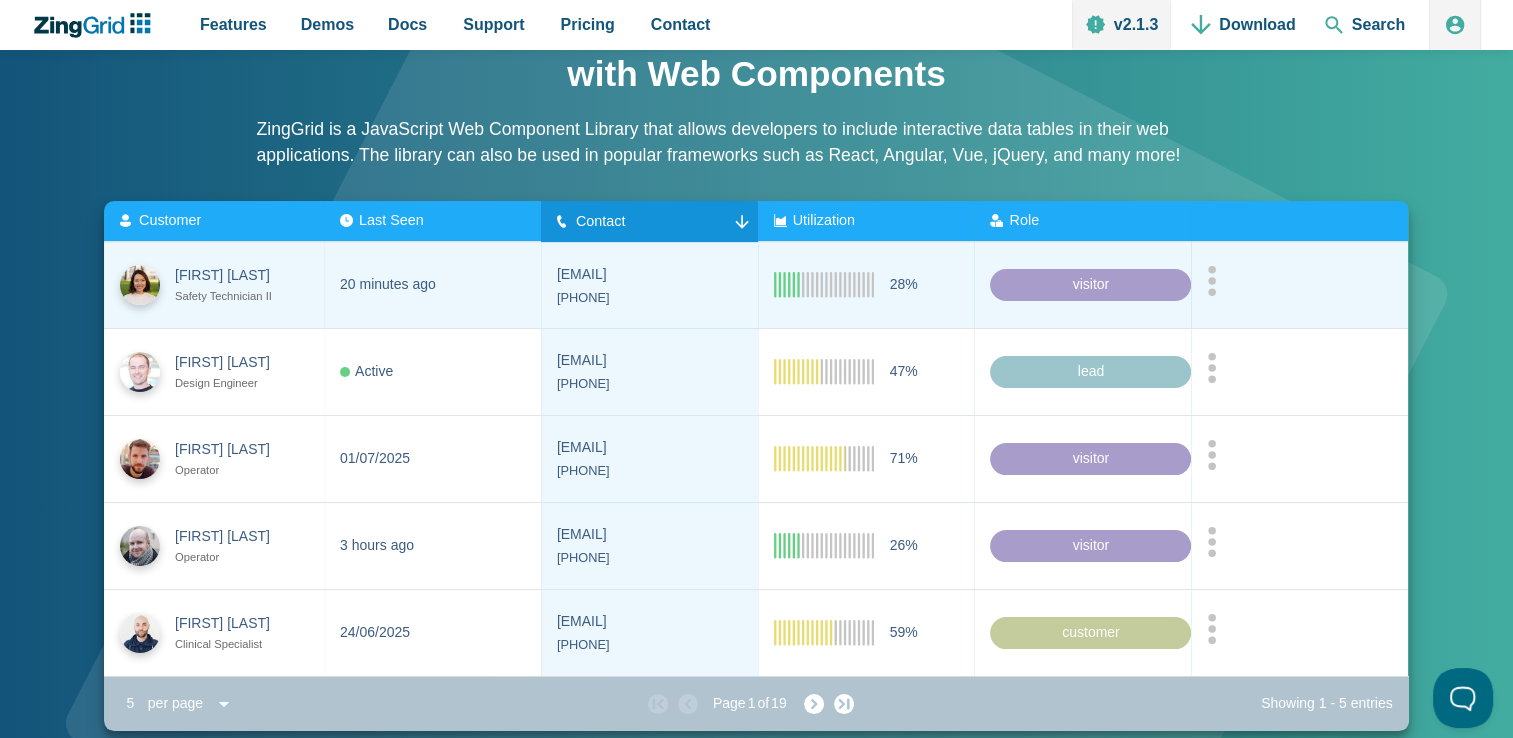 scroll, scrollTop: 0, scrollLeft: 0, axis: both 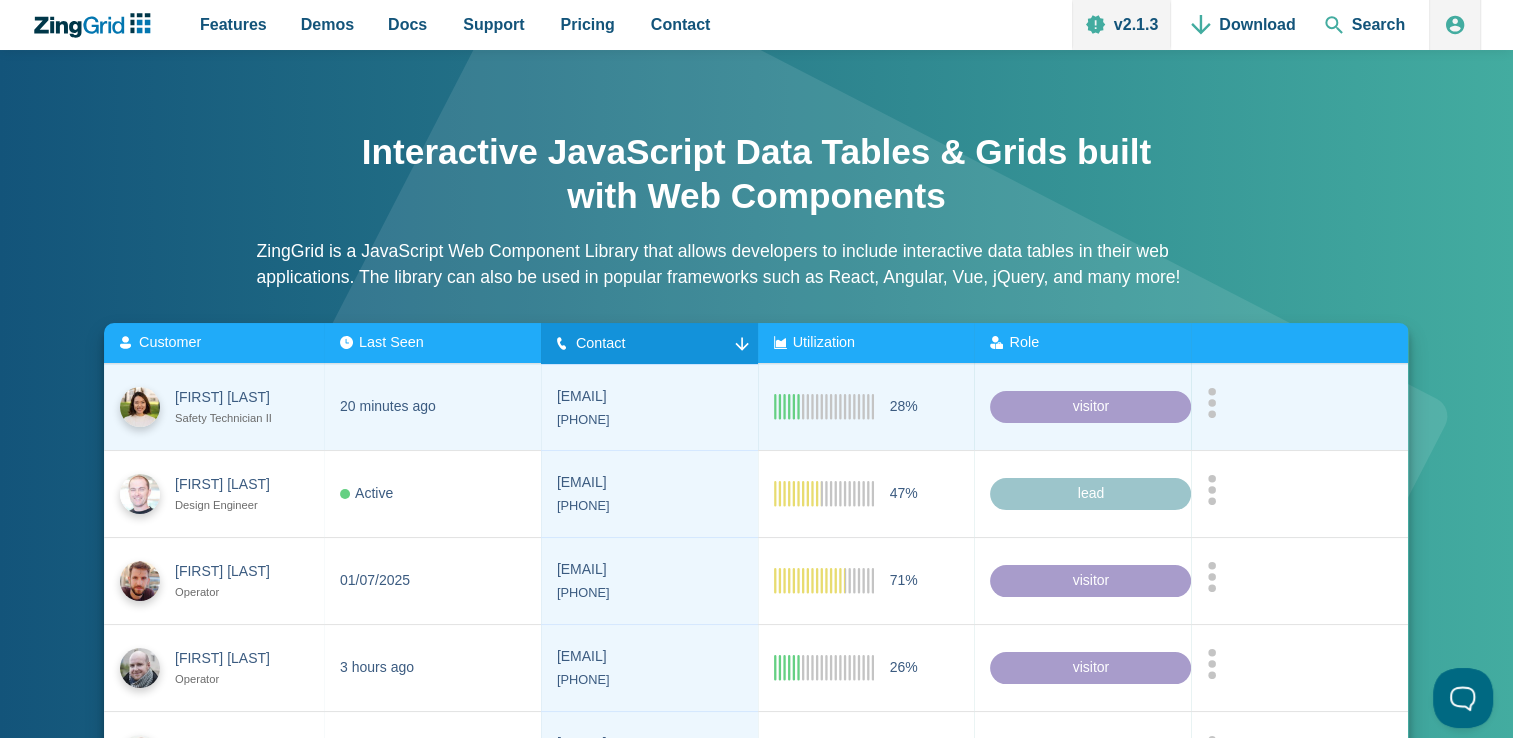 click 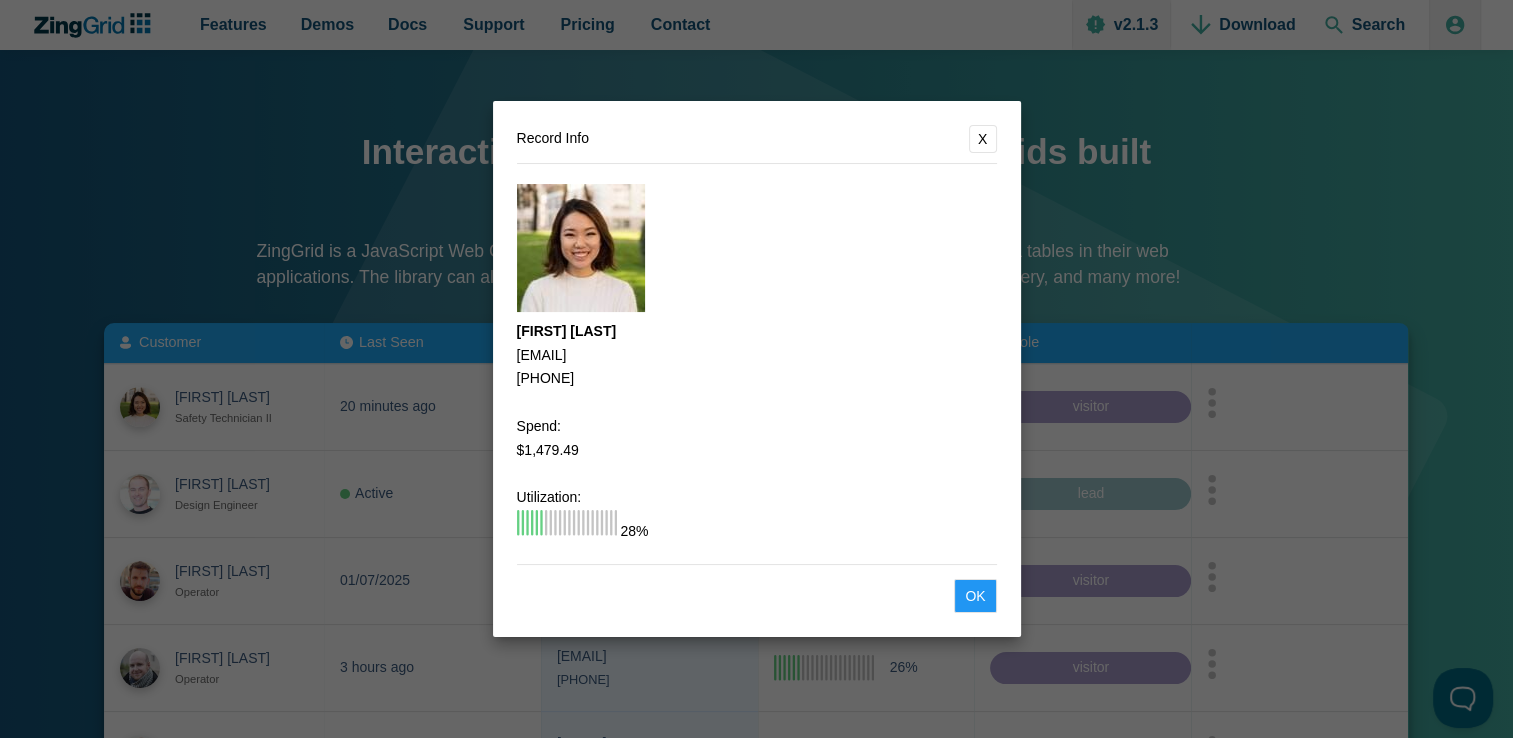 click on "X" 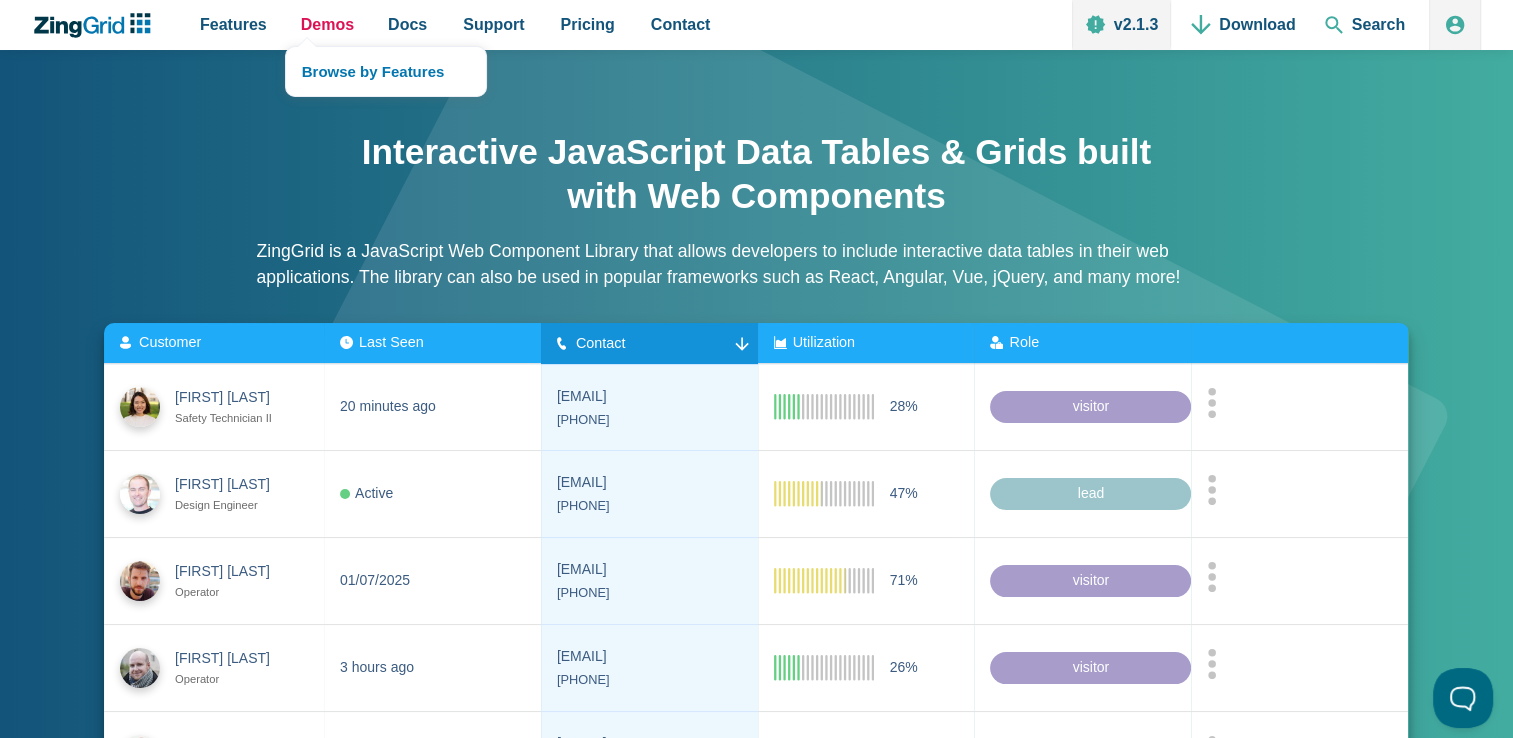 click on "Demos" at bounding box center [327, 24] 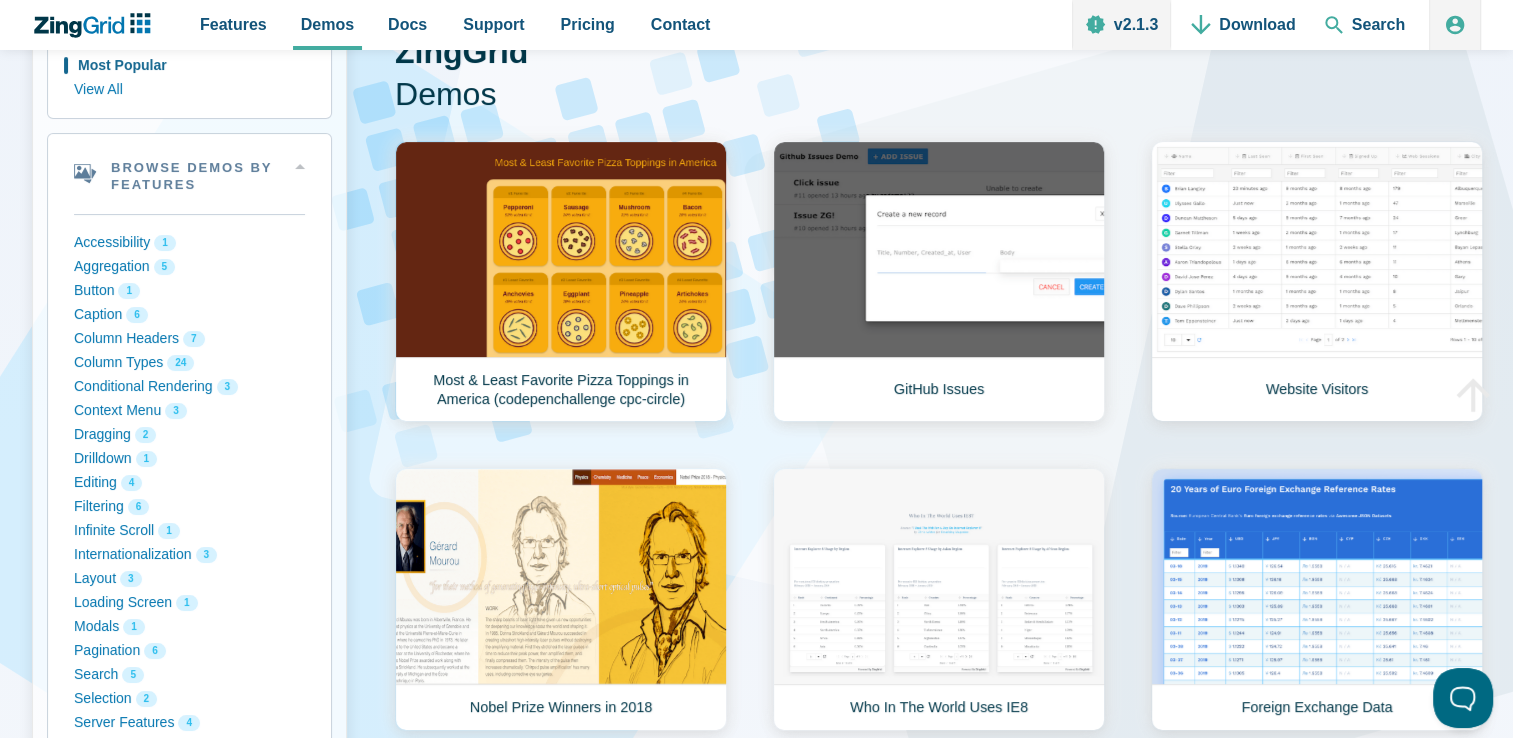 scroll, scrollTop: 0, scrollLeft: 0, axis: both 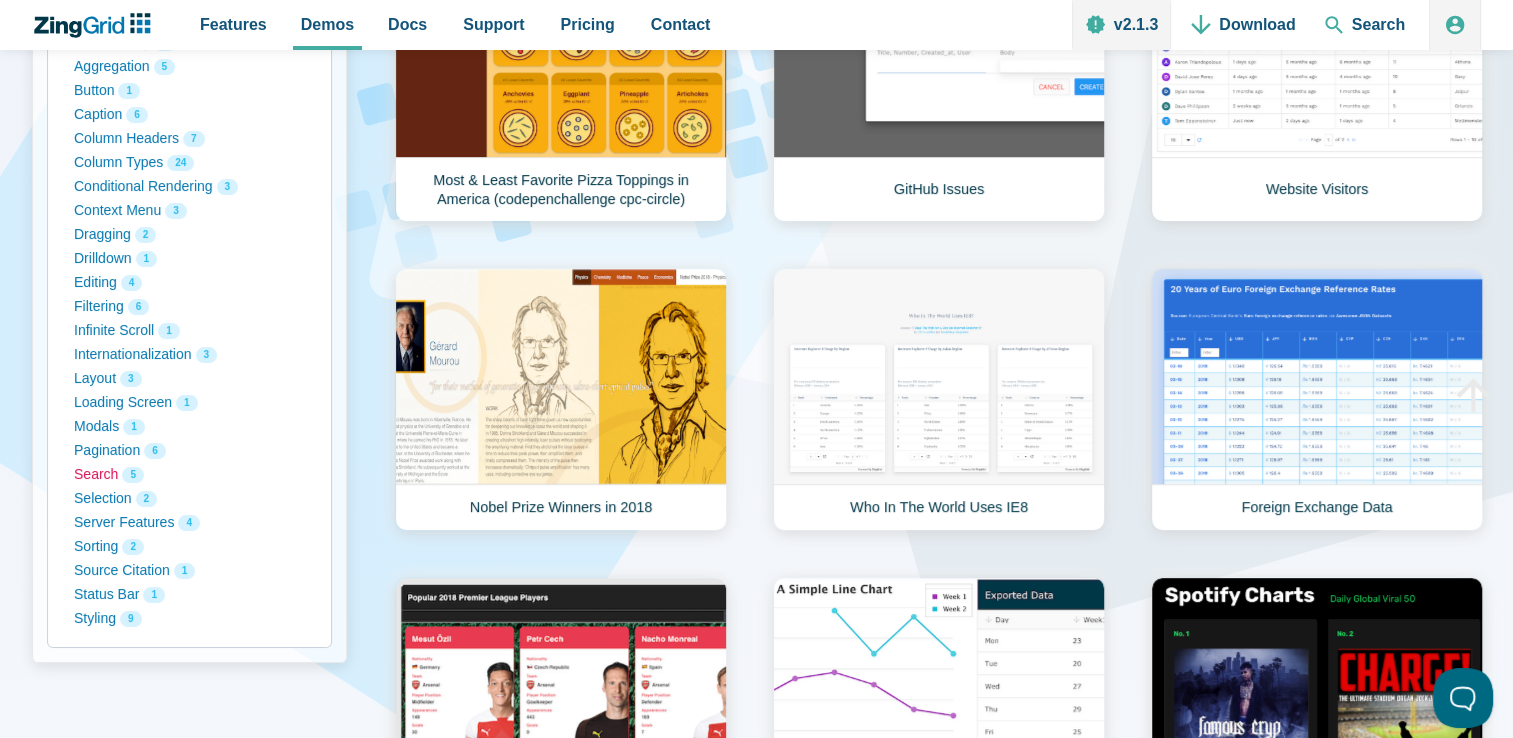 click on "Search
5" at bounding box center [189, 475] 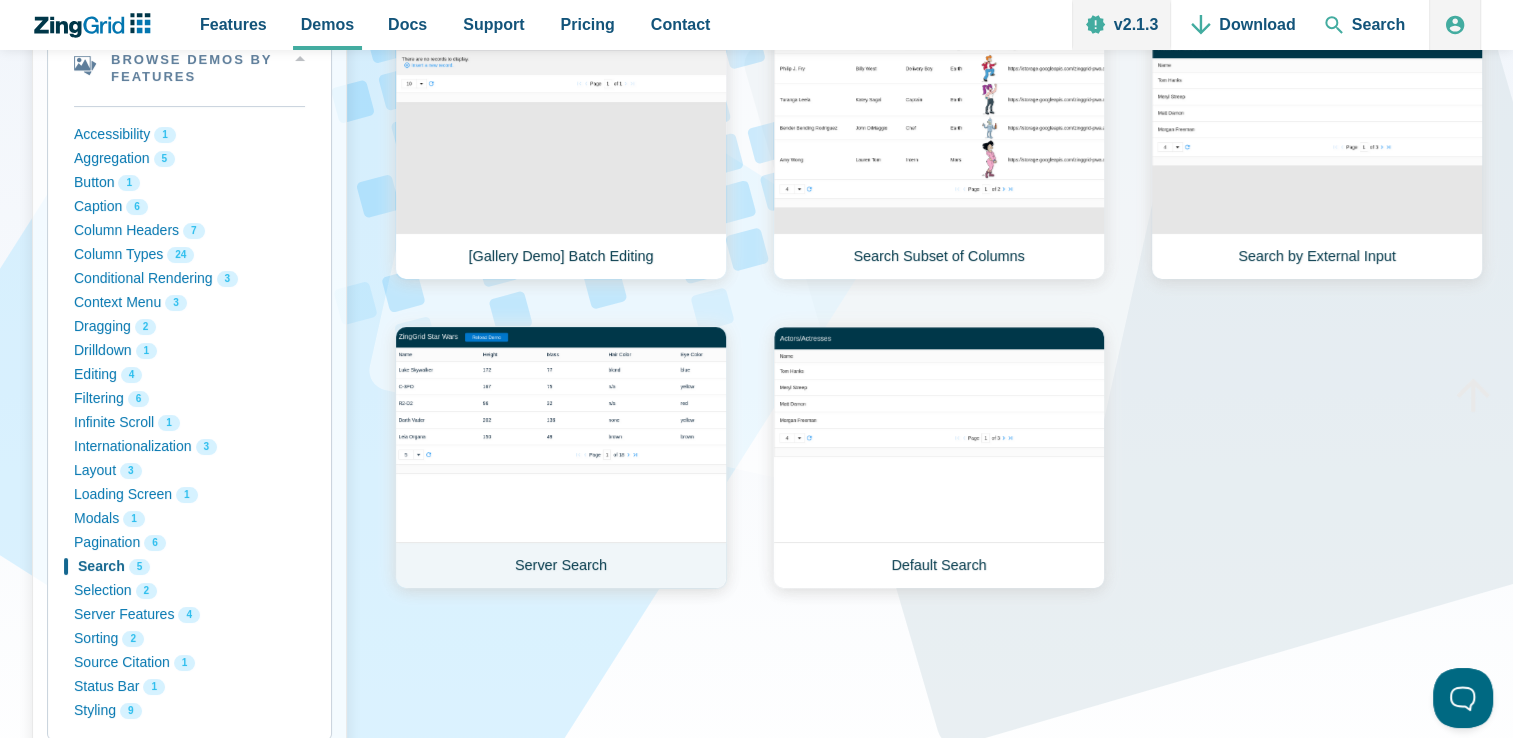 scroll, scrollTop: 200, scrollLeft: 0, axis: vertical 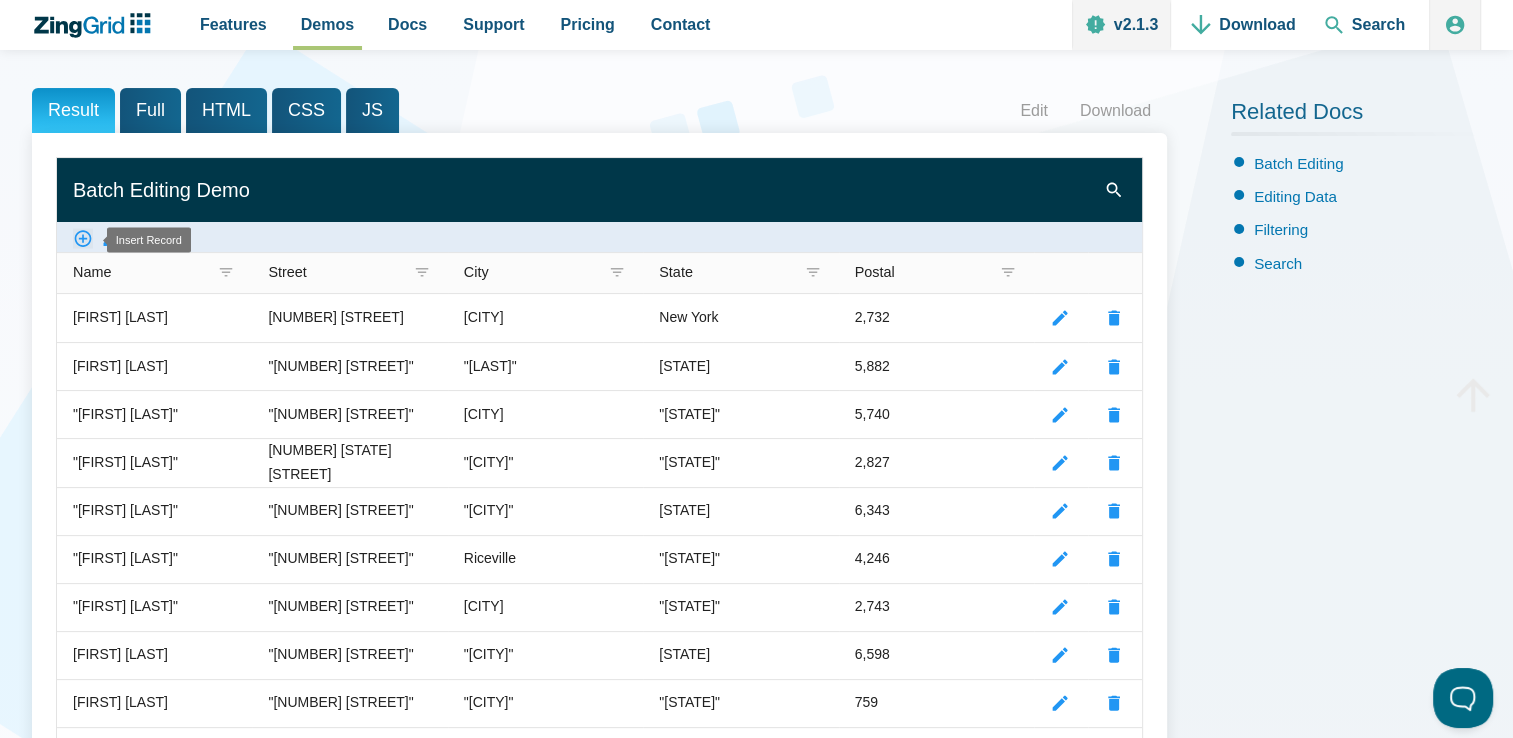 click 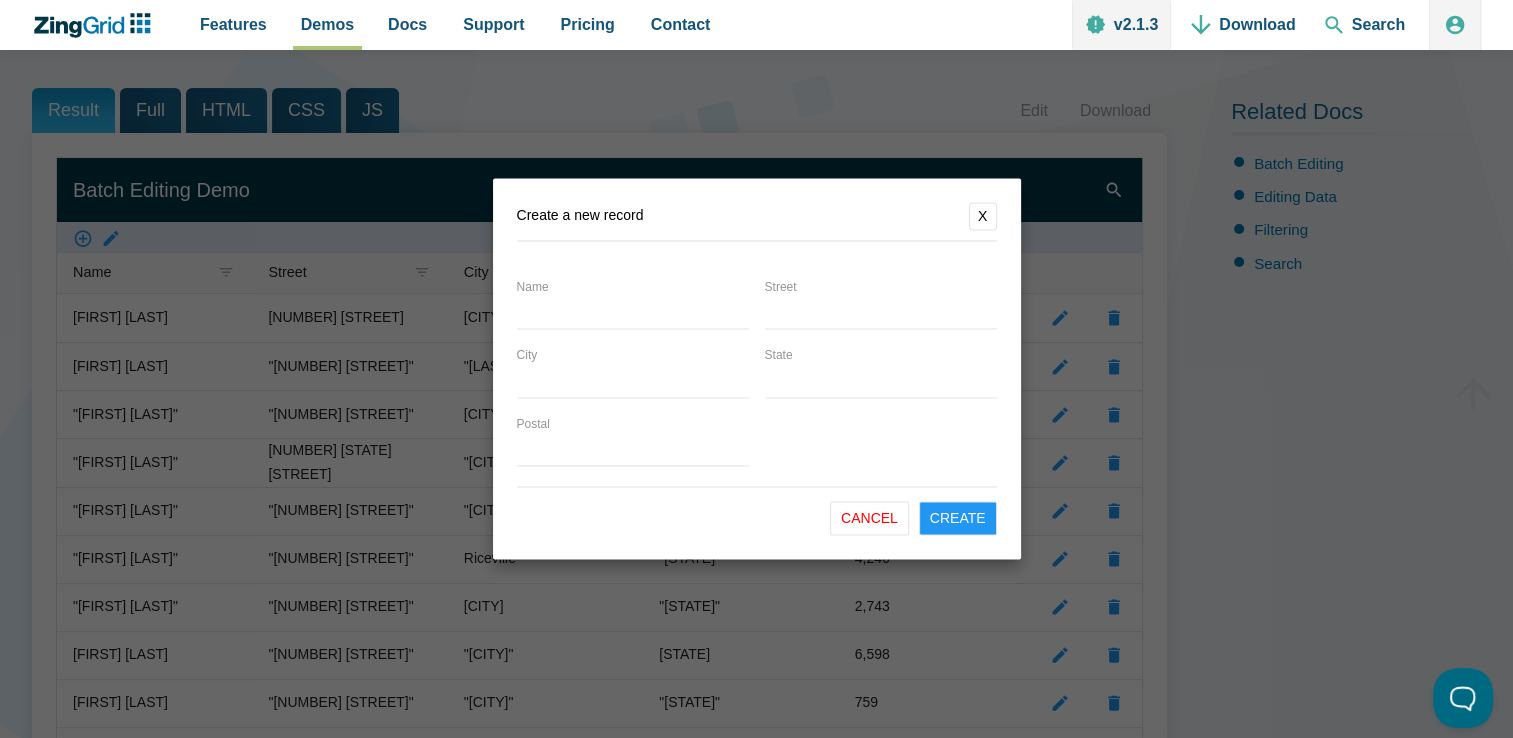 click on "Cancel" 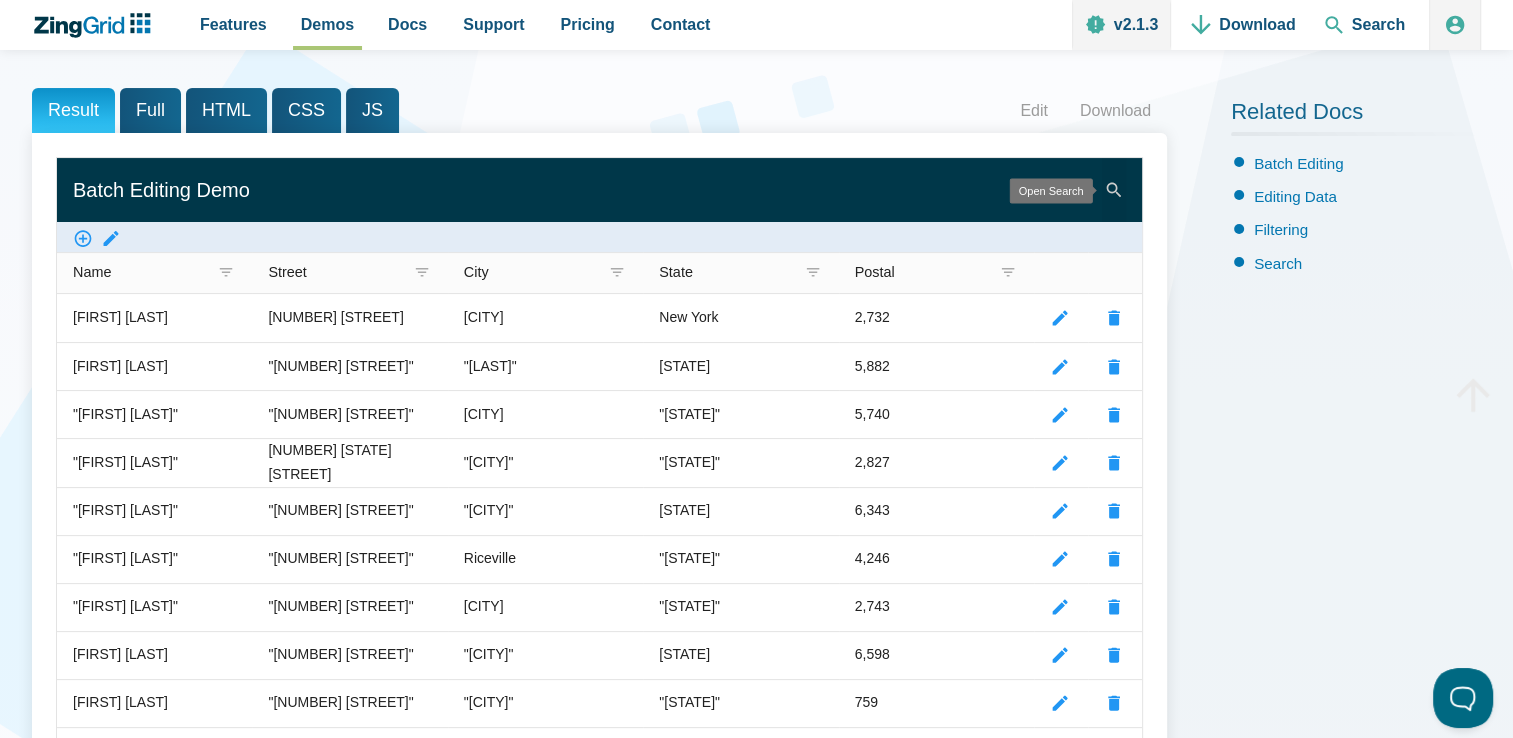 click 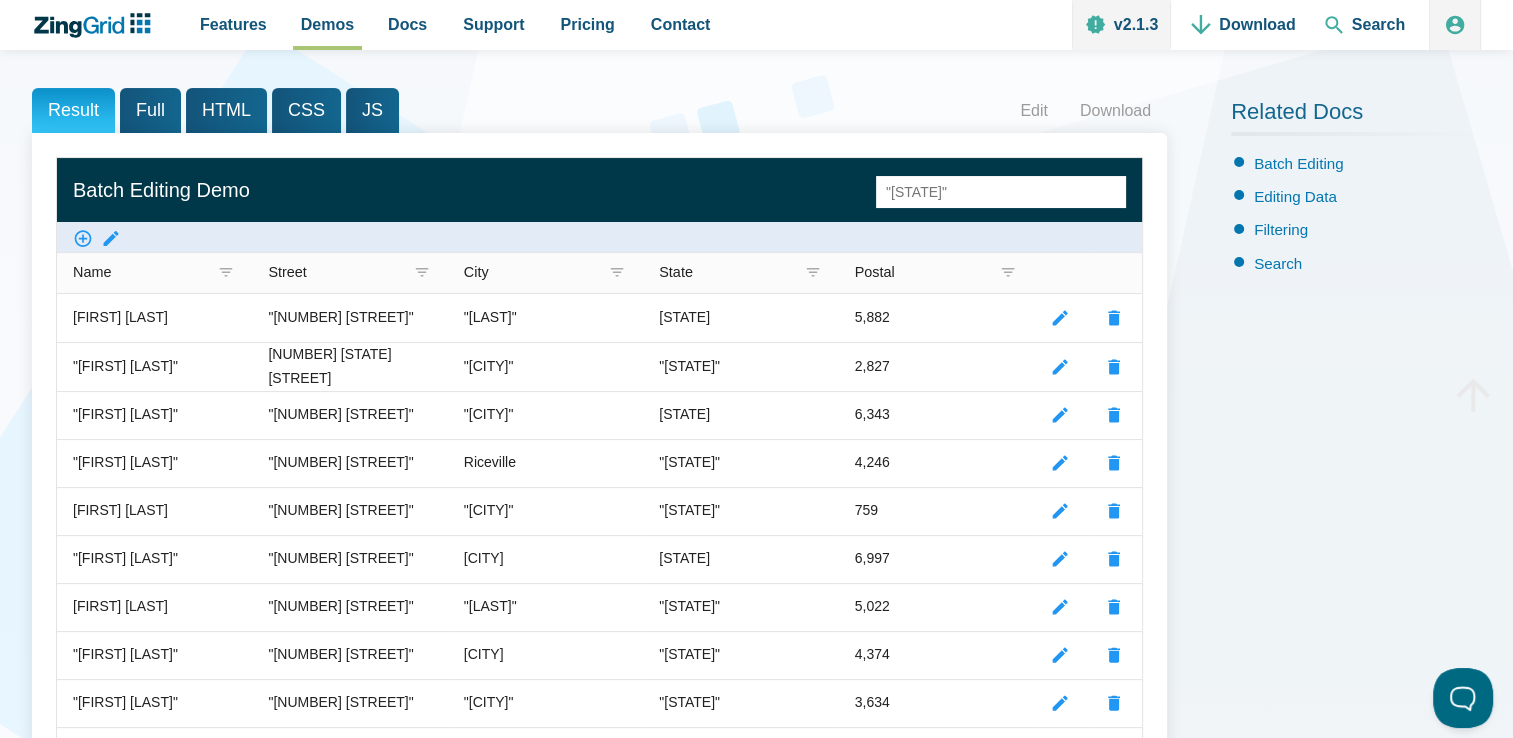 type on "india" 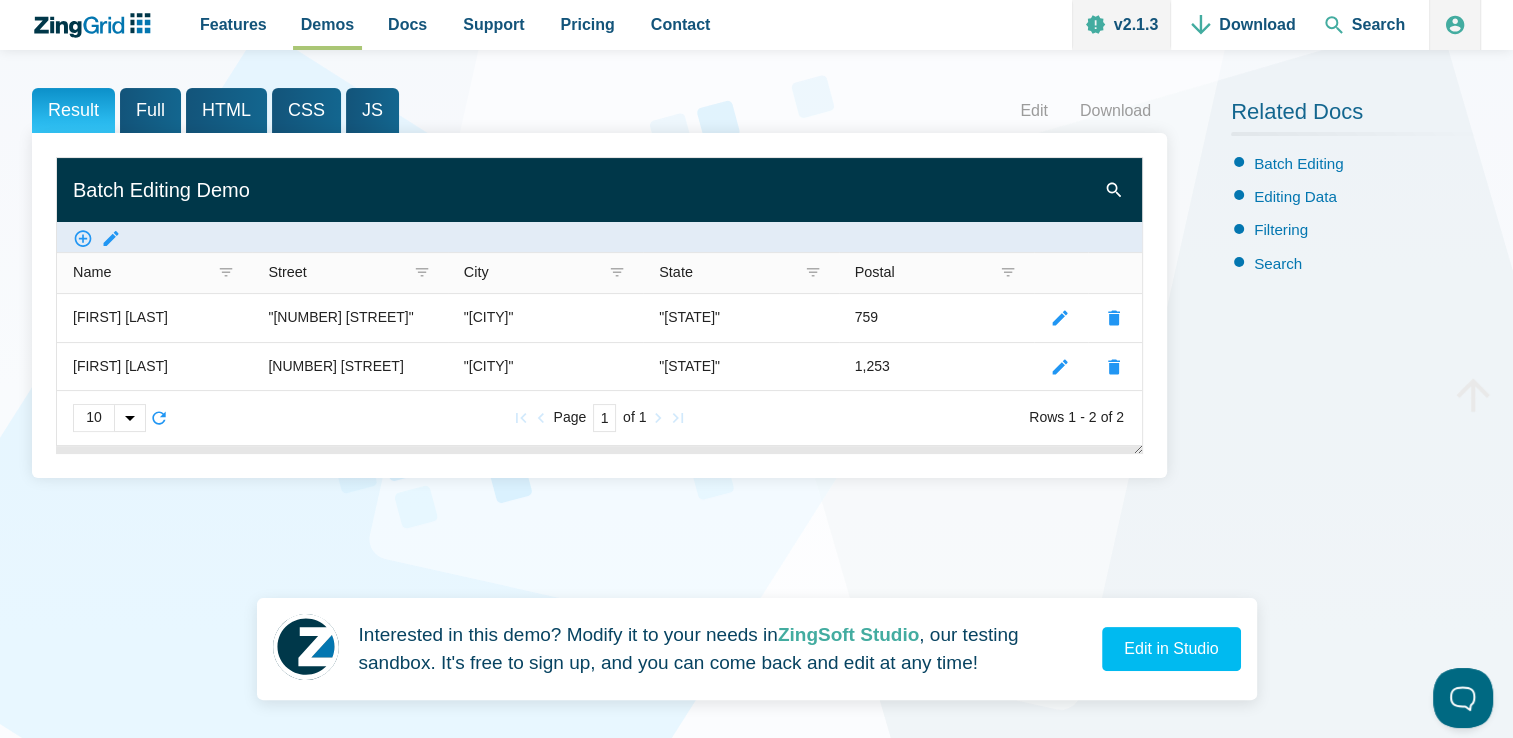 click on "Batch Editing Demo" at bounding box center (587, 190) 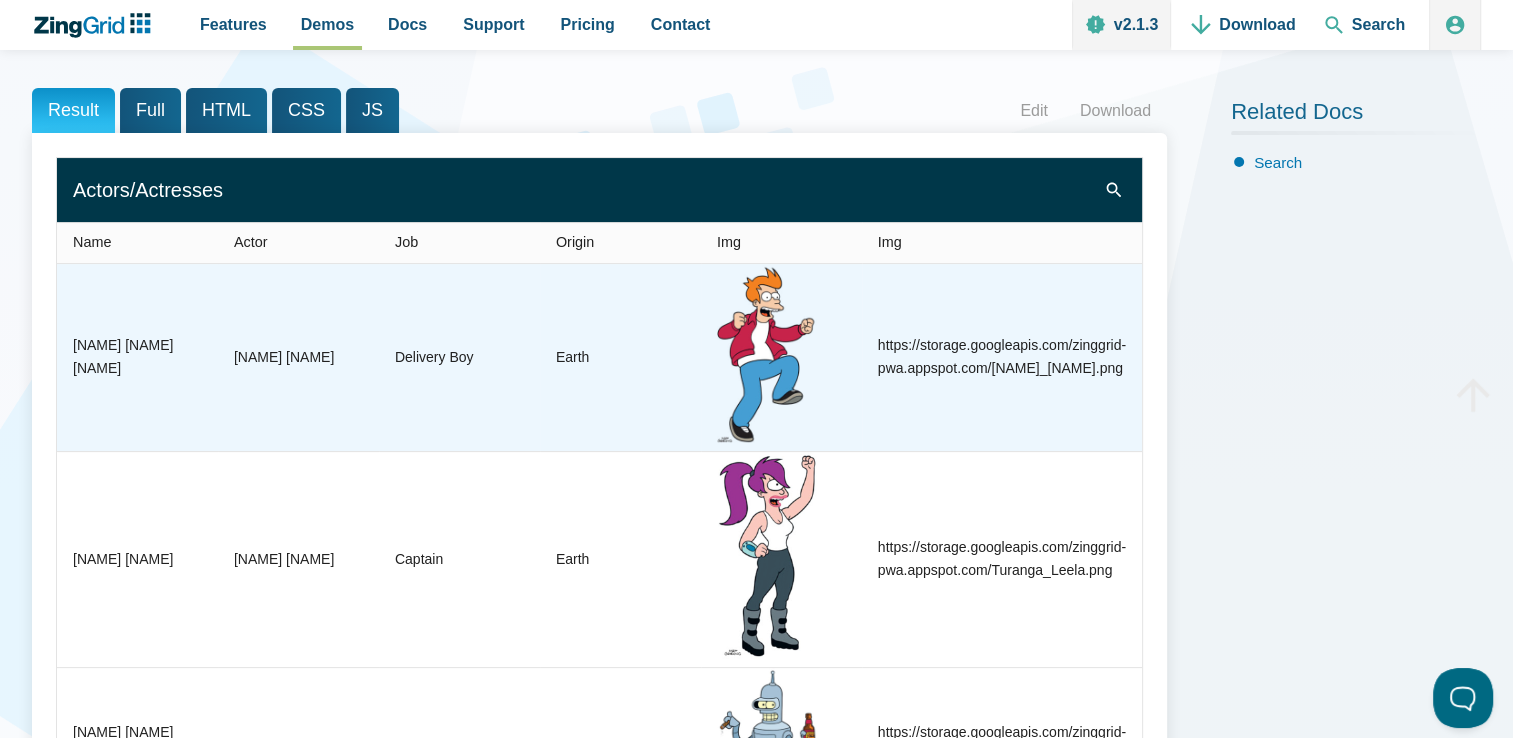 scroll, scrollTop: 200, scrollLeft: 0, axis: vertical 